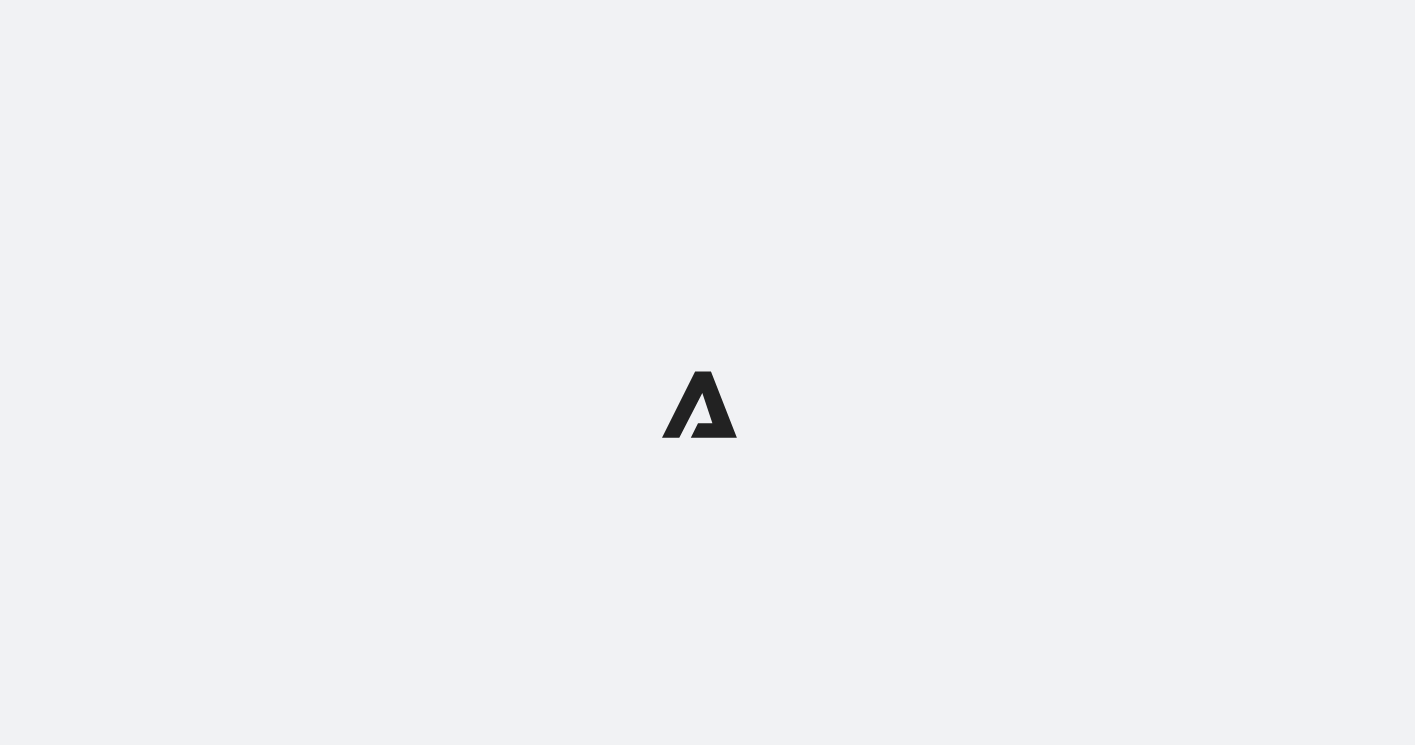 scroll, scrollTop: 0, scrollLeft: 0, axis: both 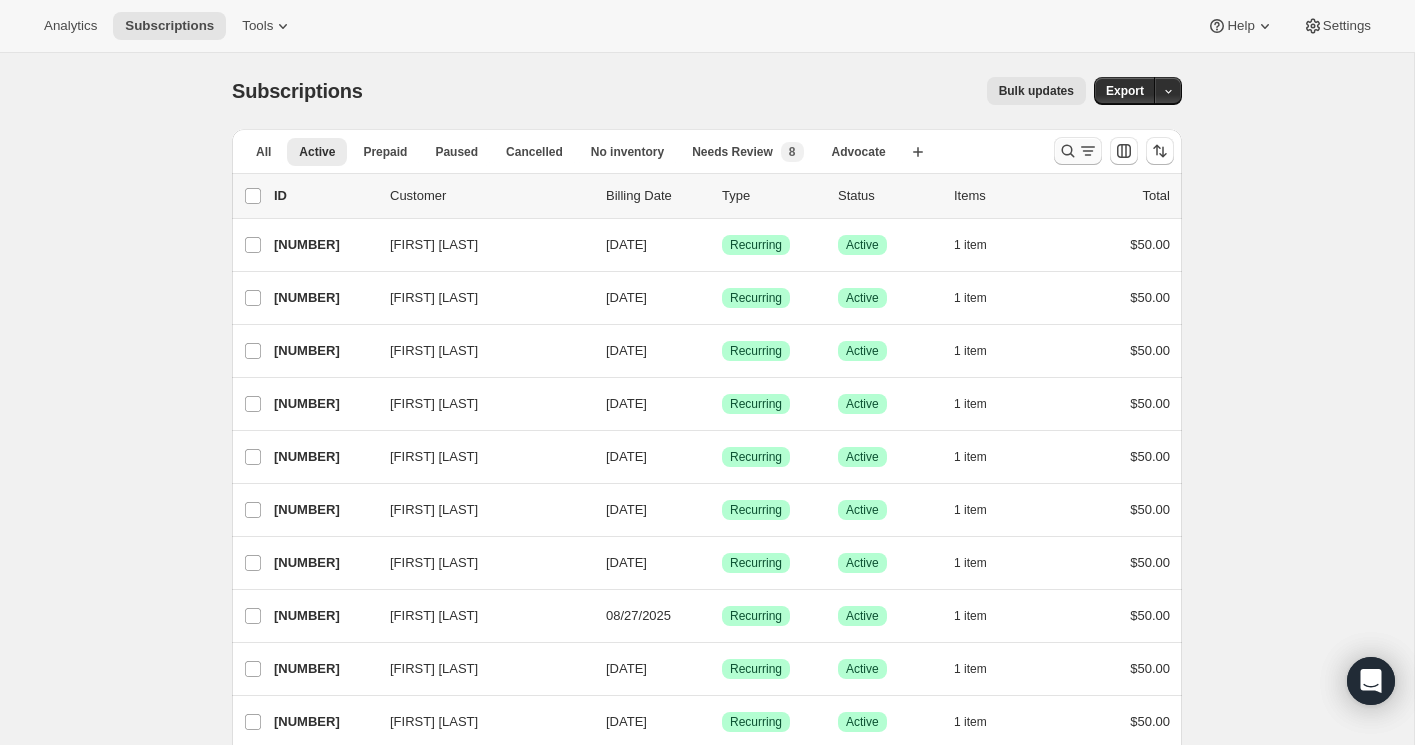 click 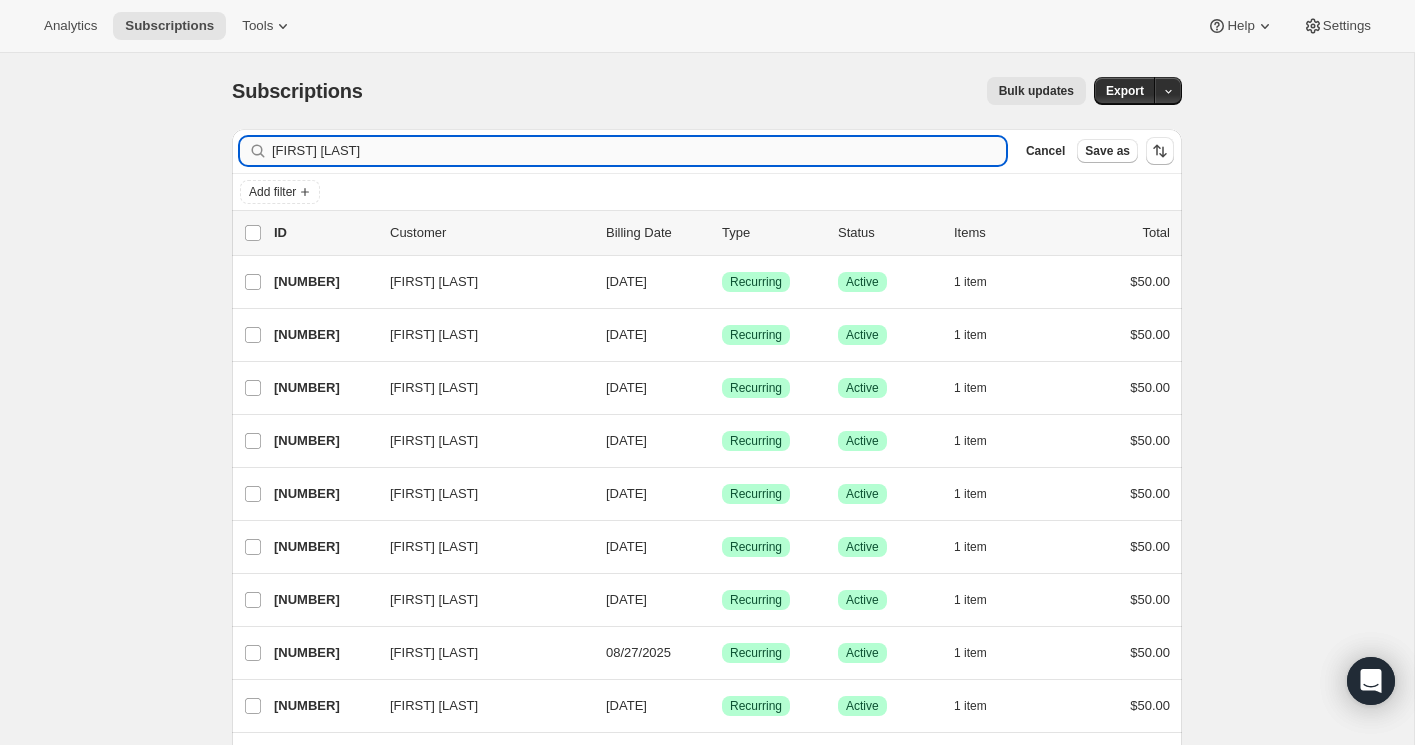 type on "Tabitha Kannel" 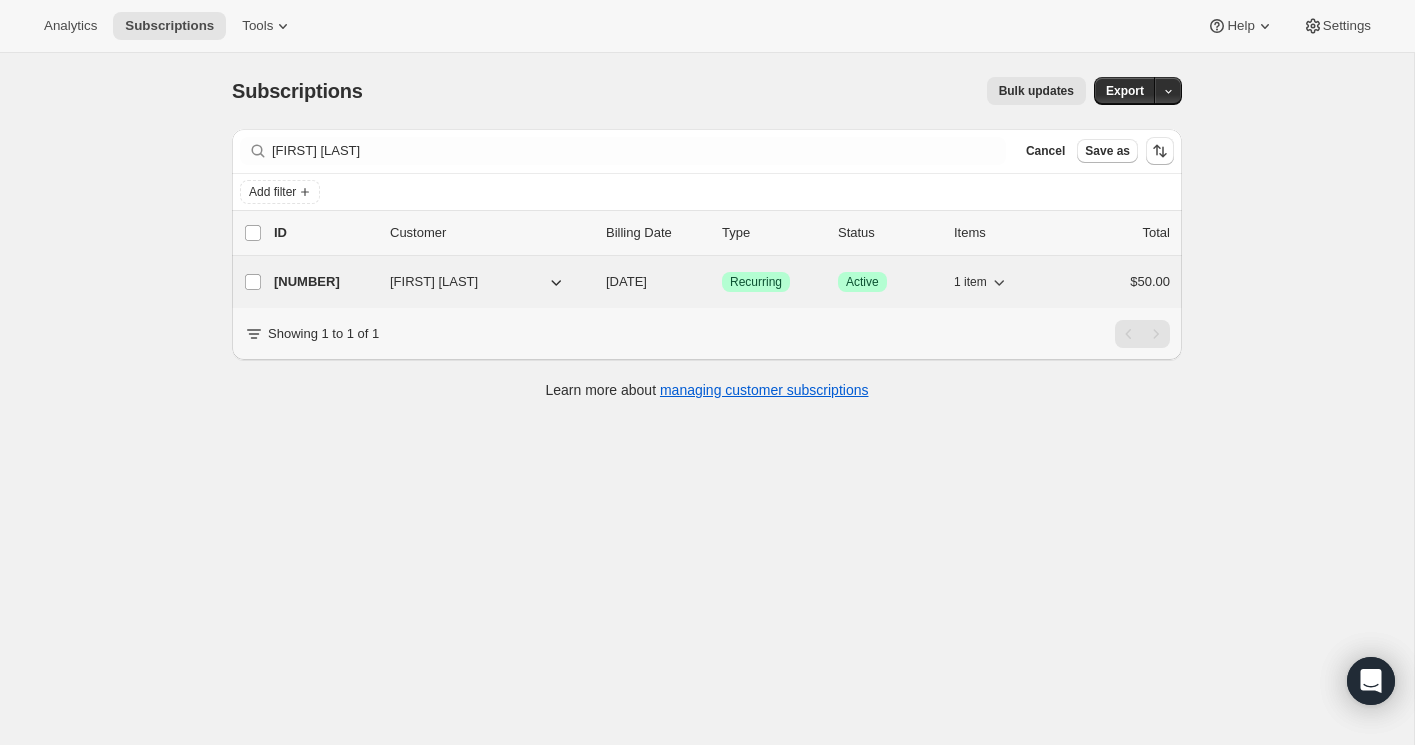 click on "16785834183" at bounding box center [324, 282] 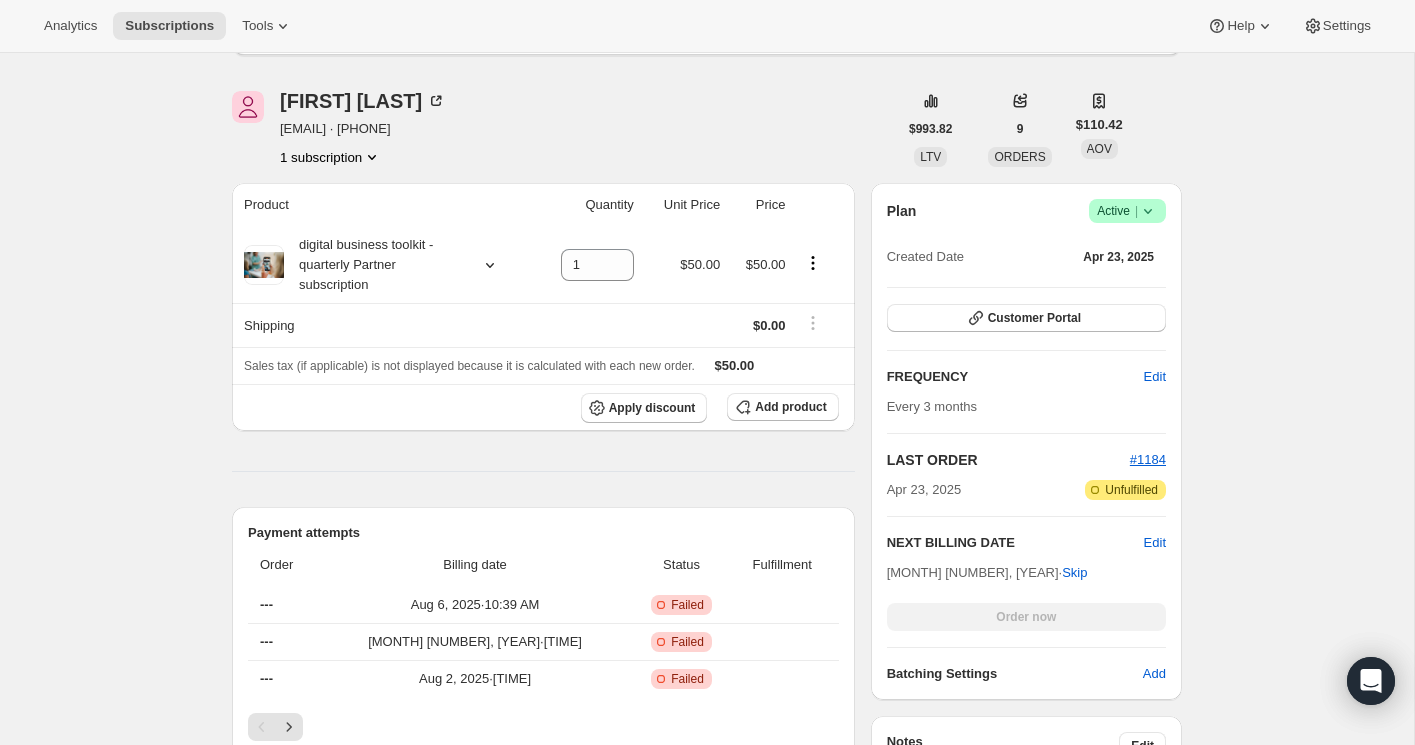 scroll, scrollTop: 295, scrollLeft: 0, axis: vertical 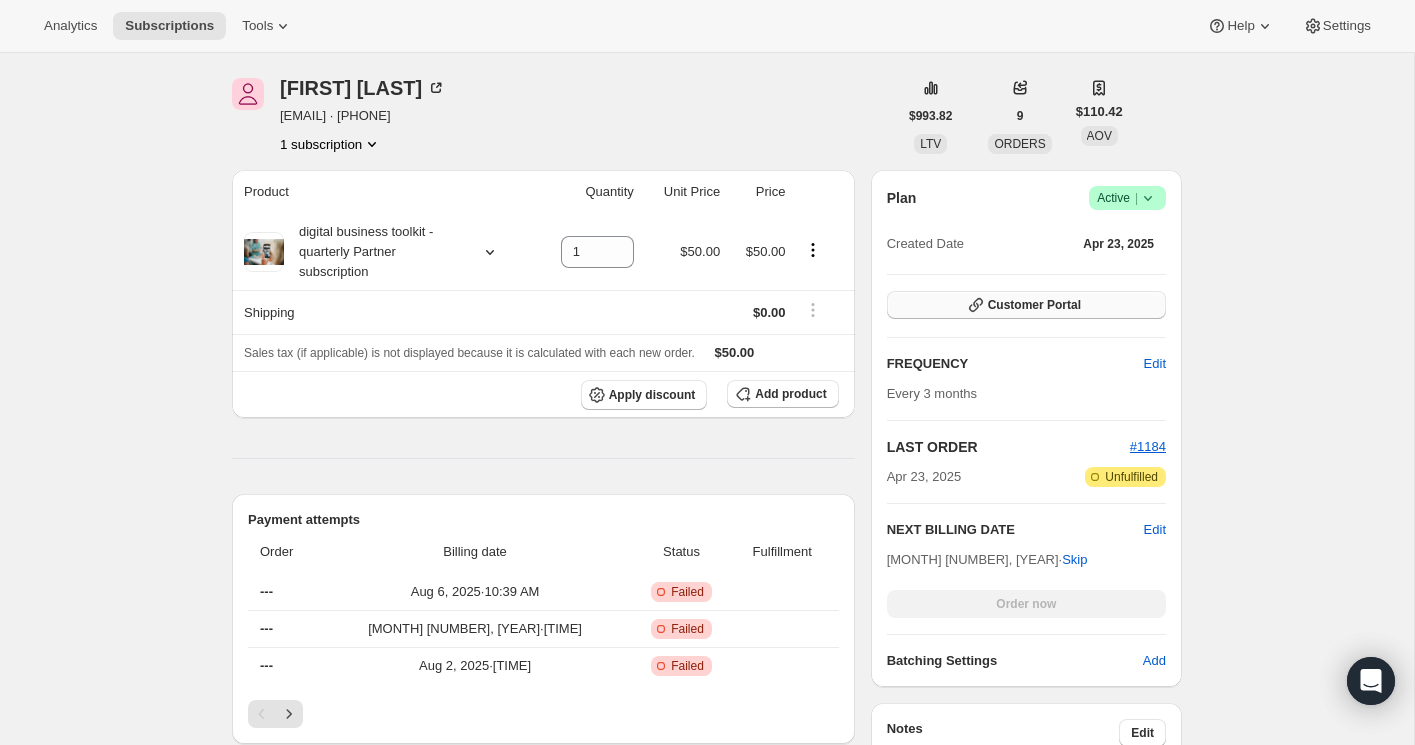 click on "Customer Portal" at bounding box center [1034, 305] 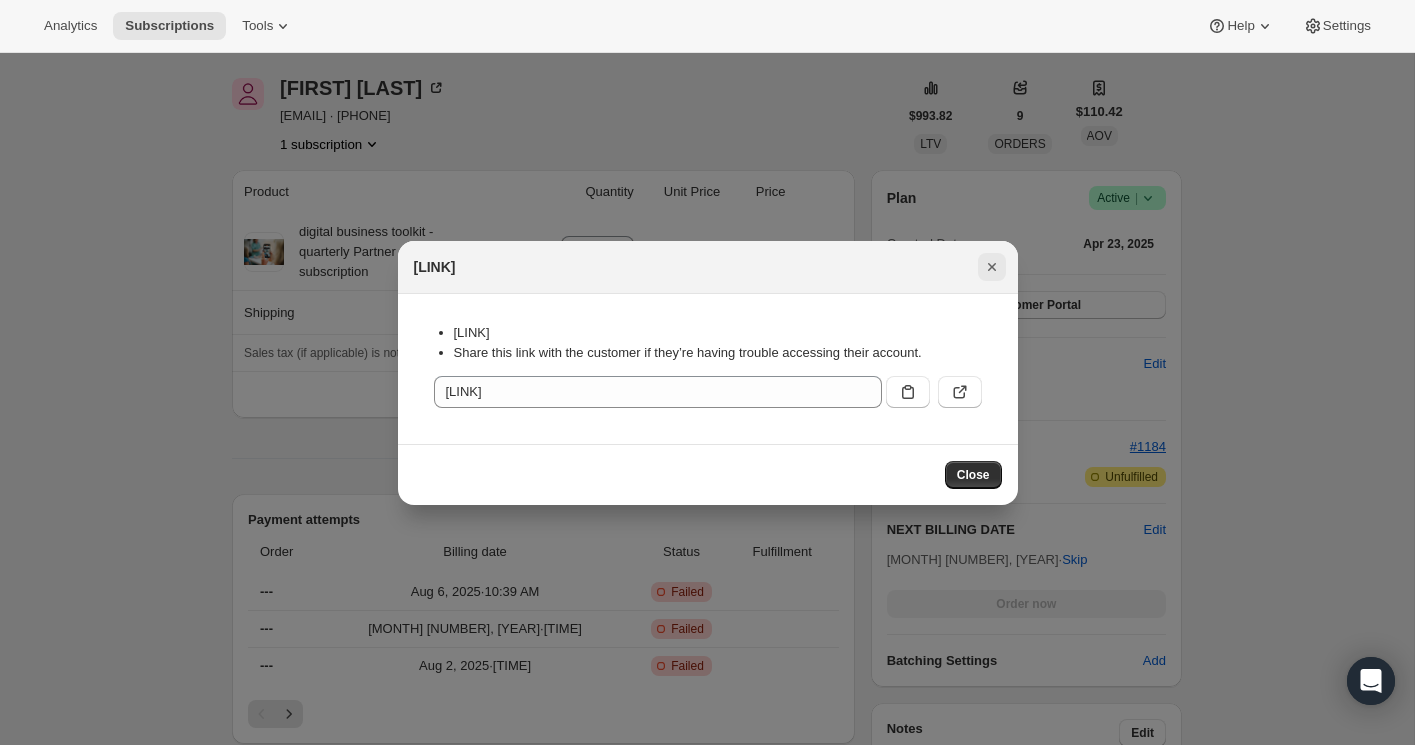 click 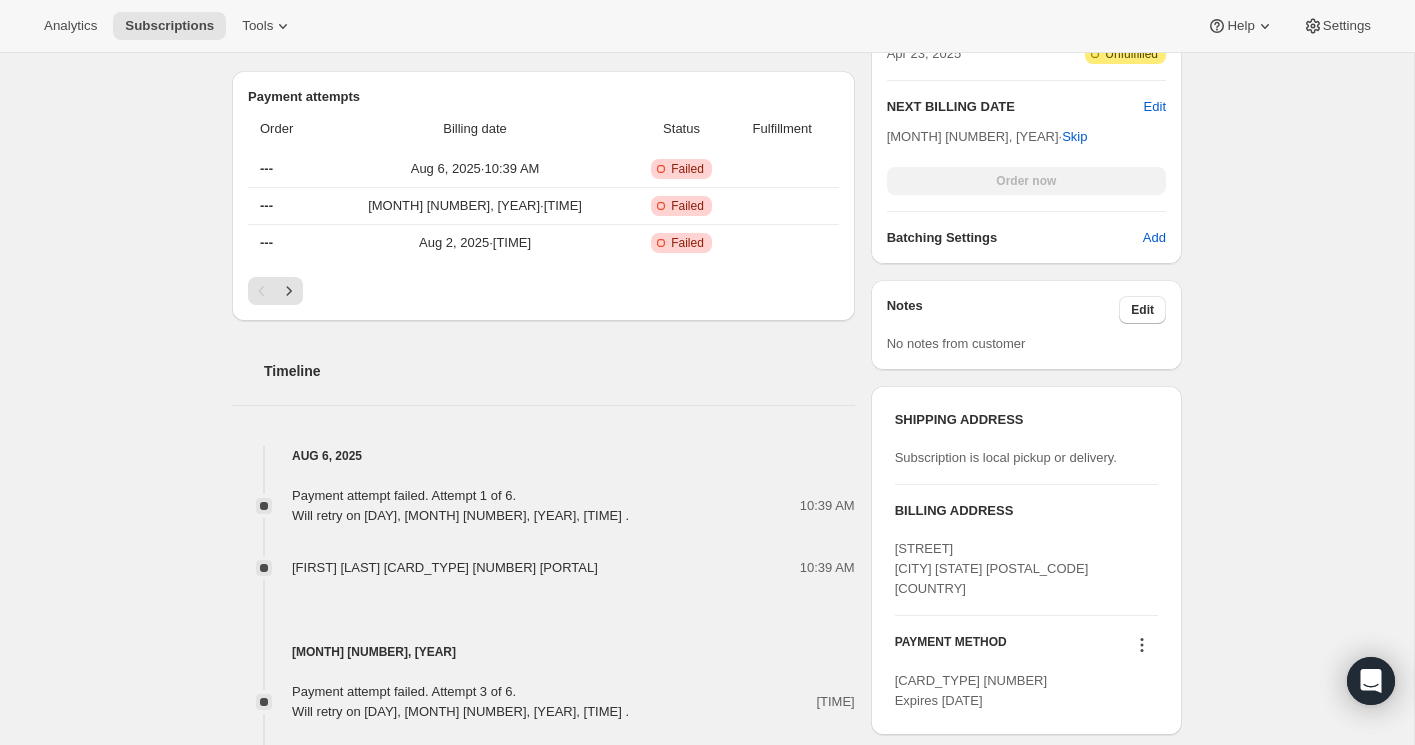 scroll, scrollTop: 715, scrollLeft: 0, axis: vertical 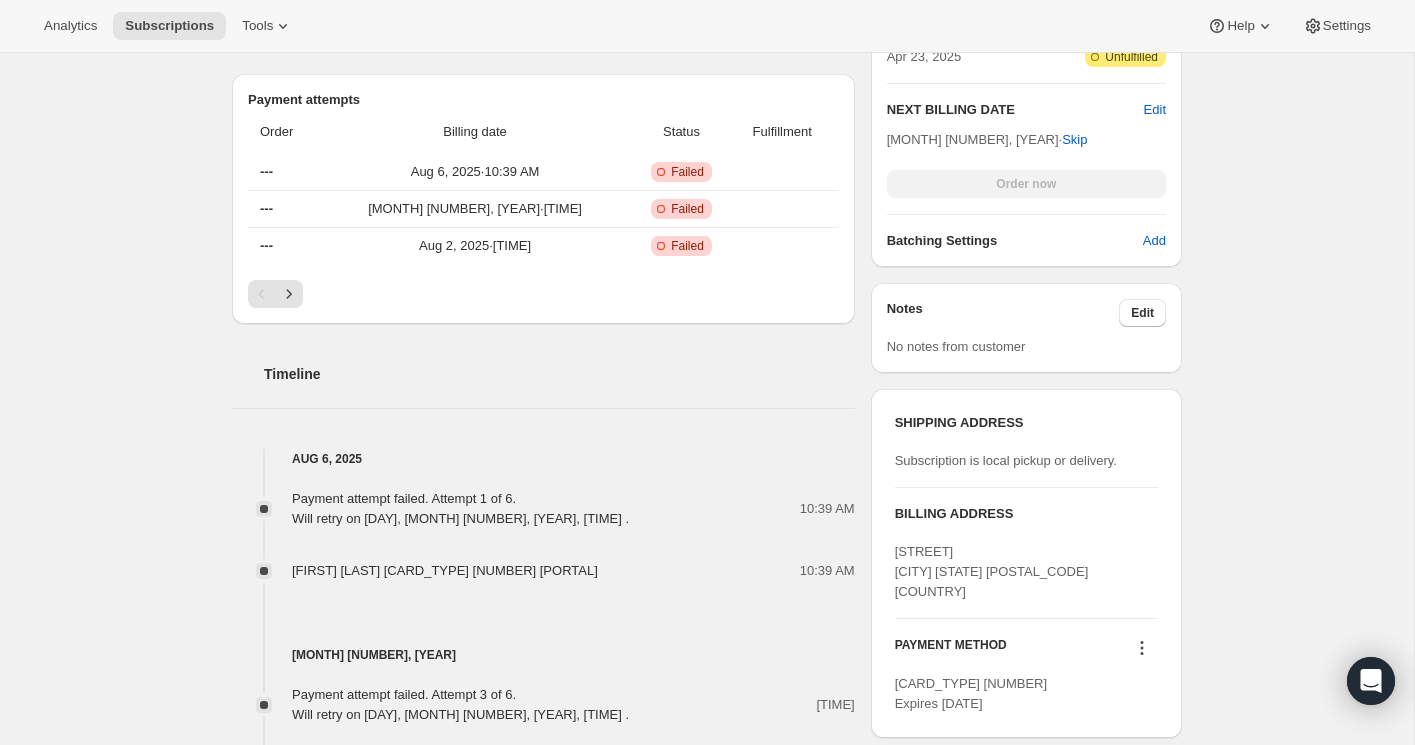 click 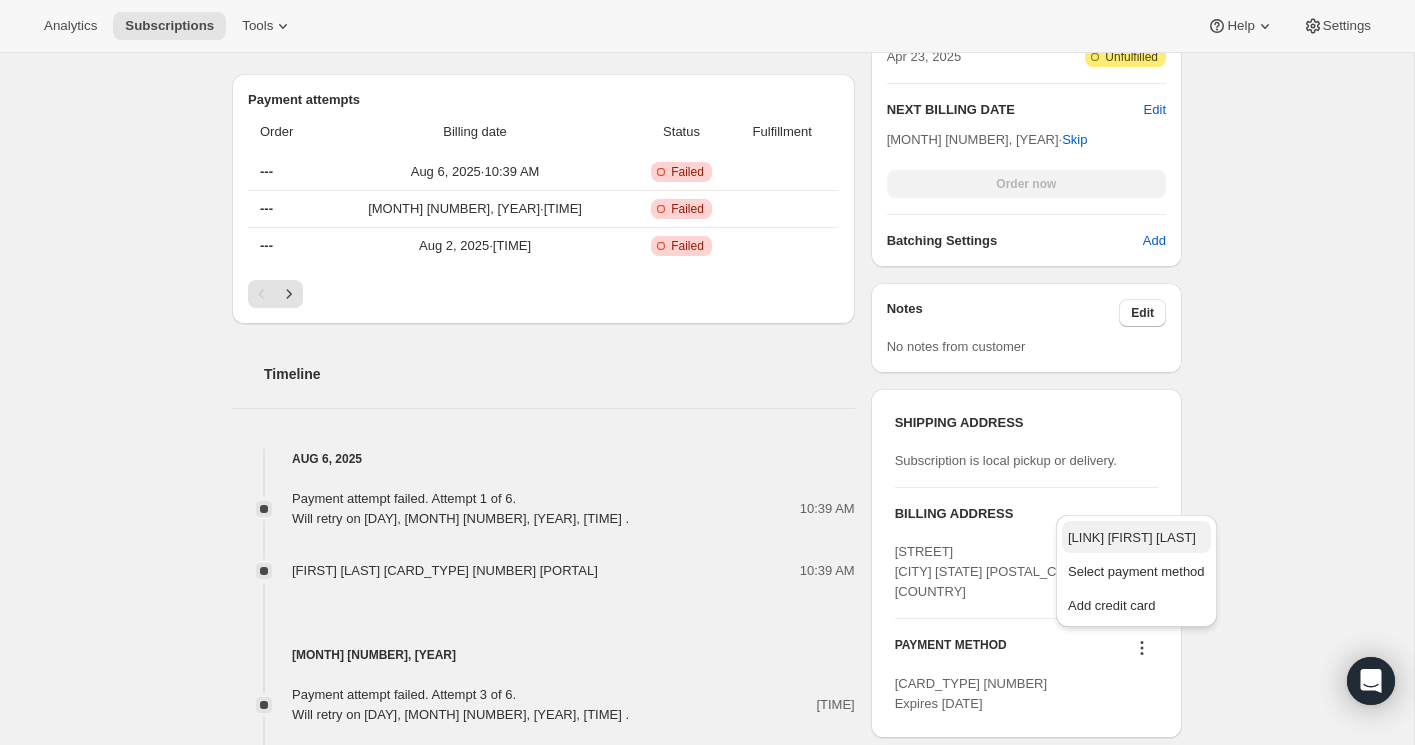 click on "Send link to update card" at bounding box center (1132, 537) 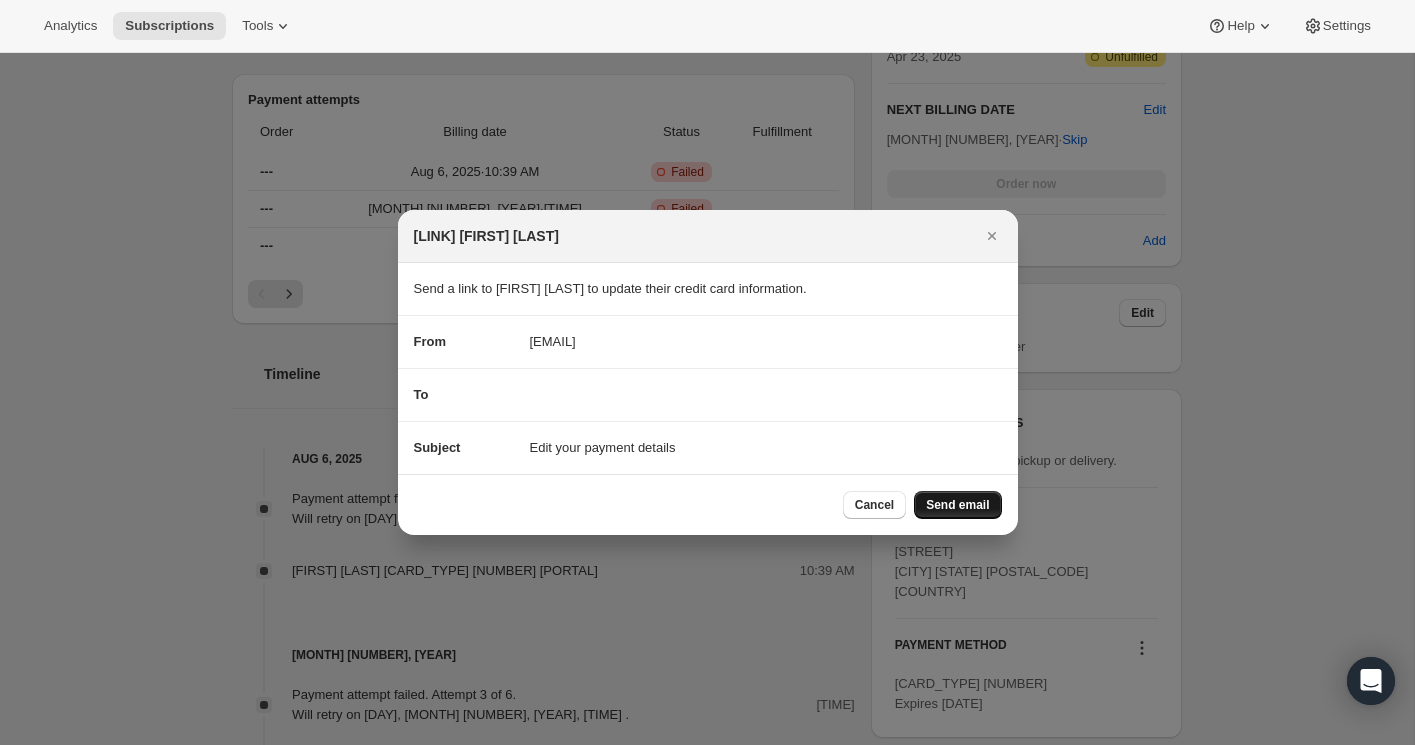 click on "Send email" at bounding box center (957, 505) 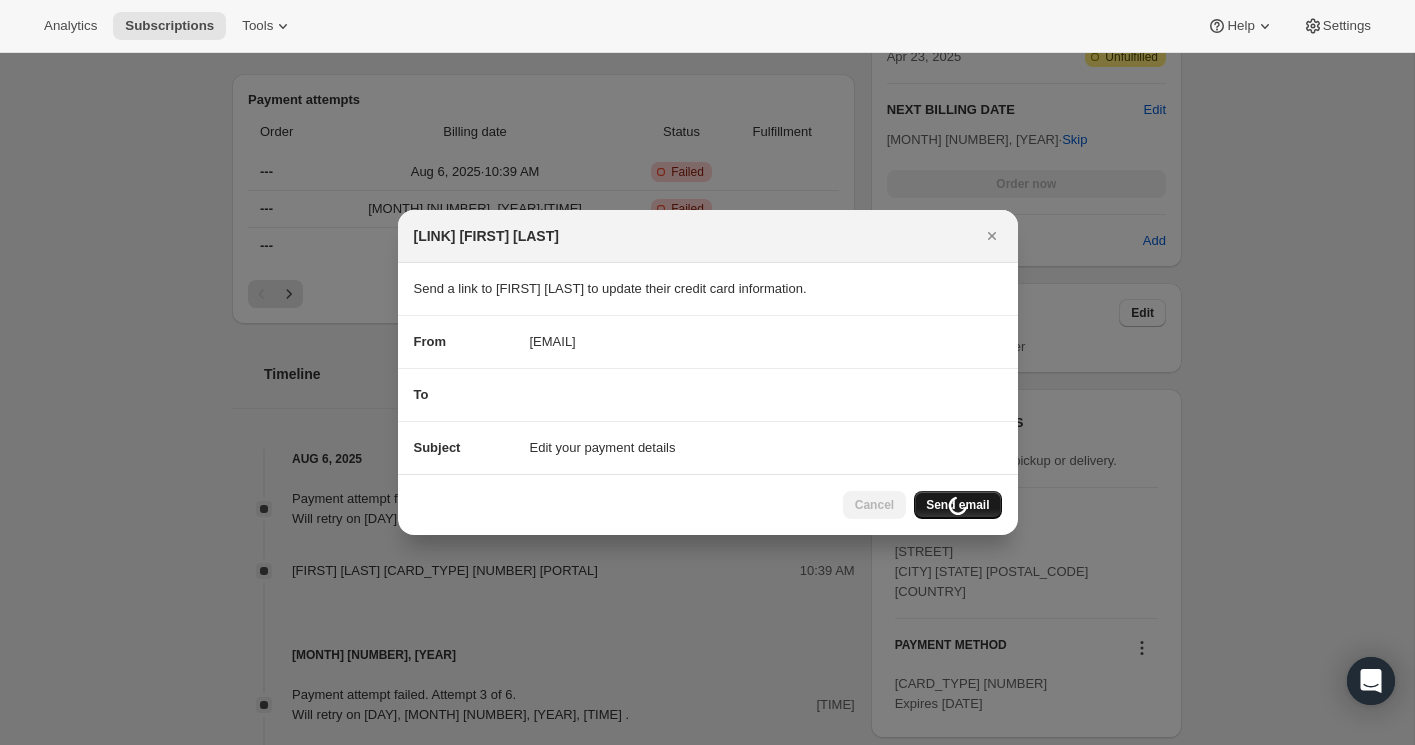 scroll, scrollTop: 715, scrollLeft: 0, axis: vertical 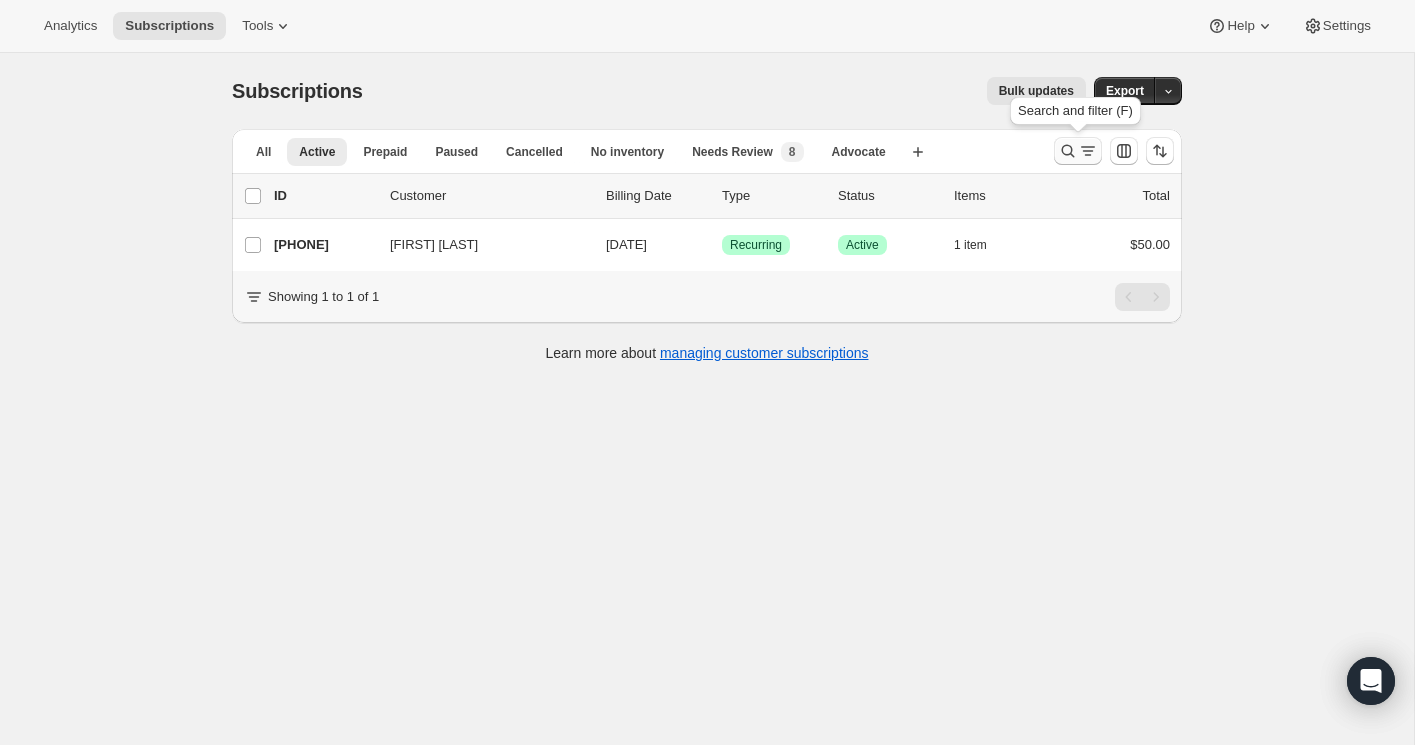 click 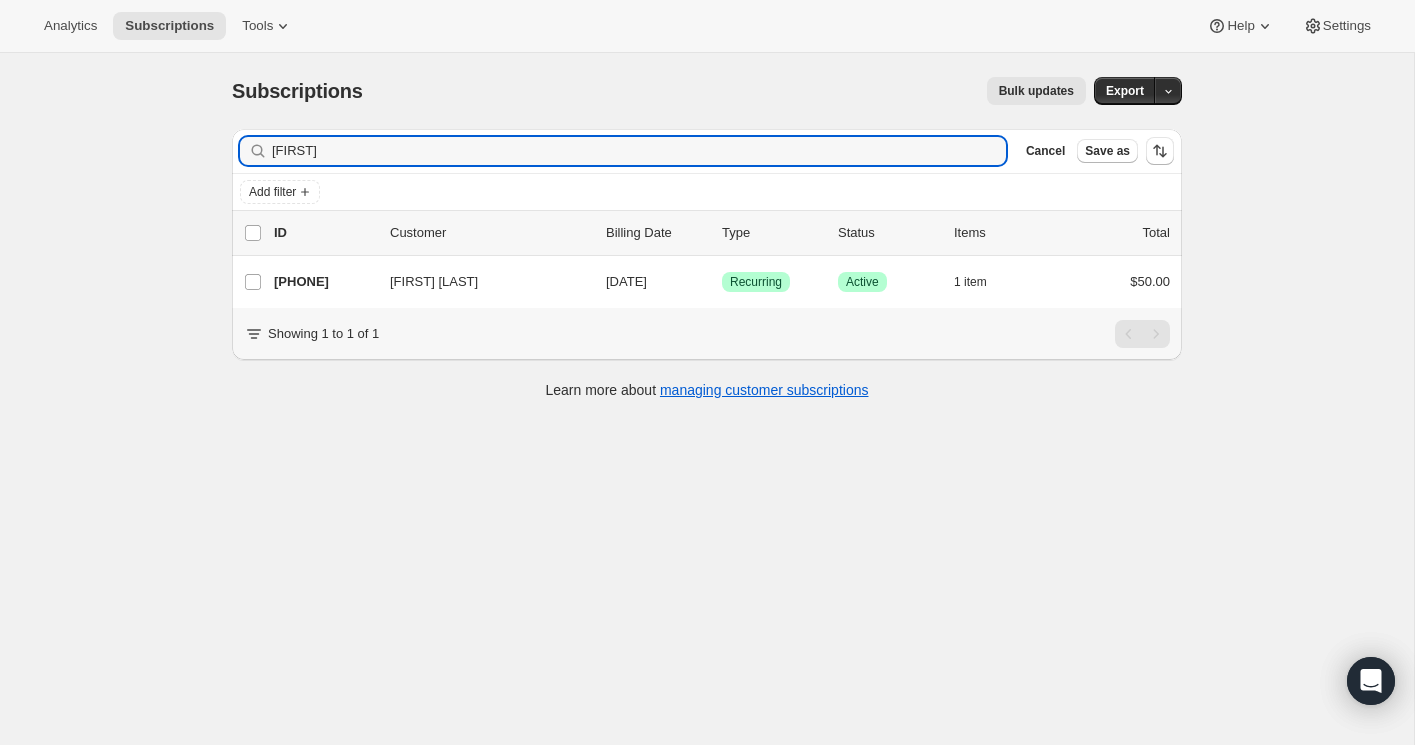 type on "T" 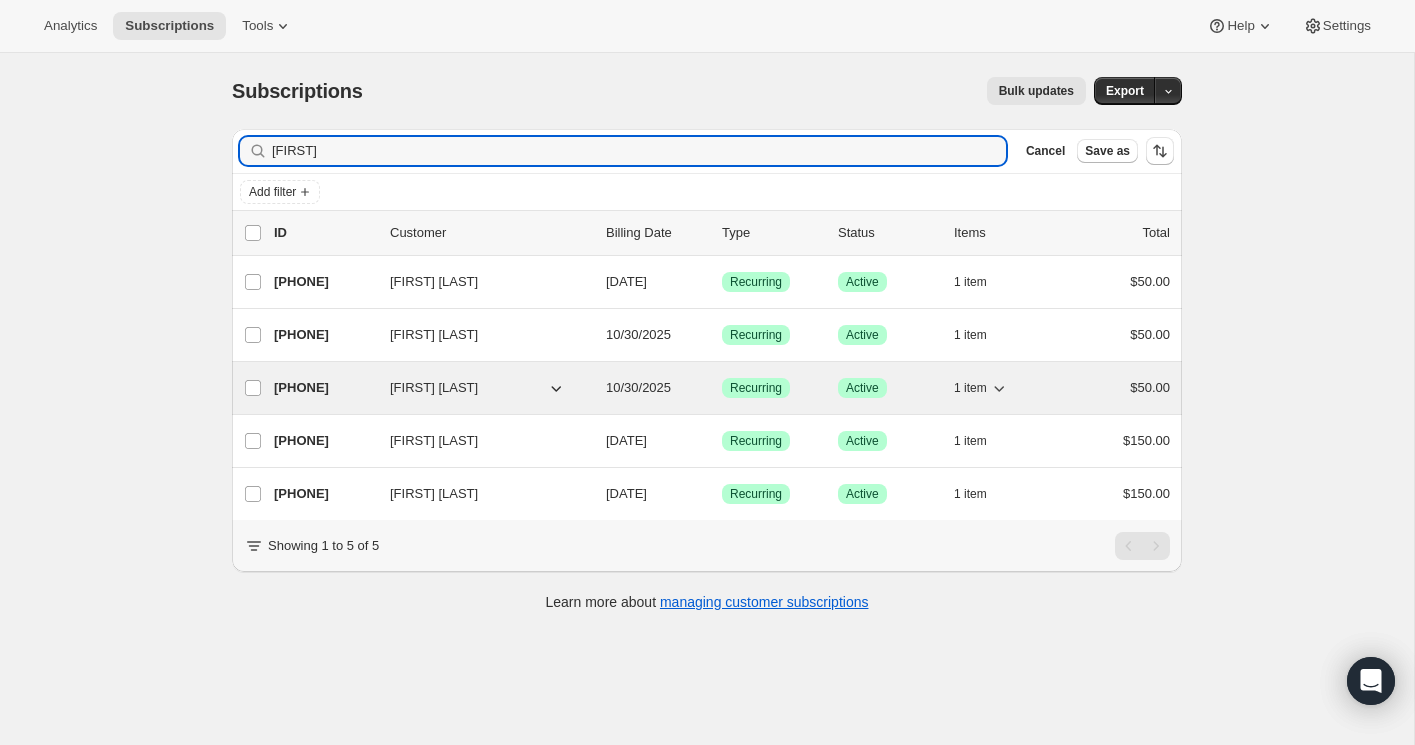 type on "elizab" 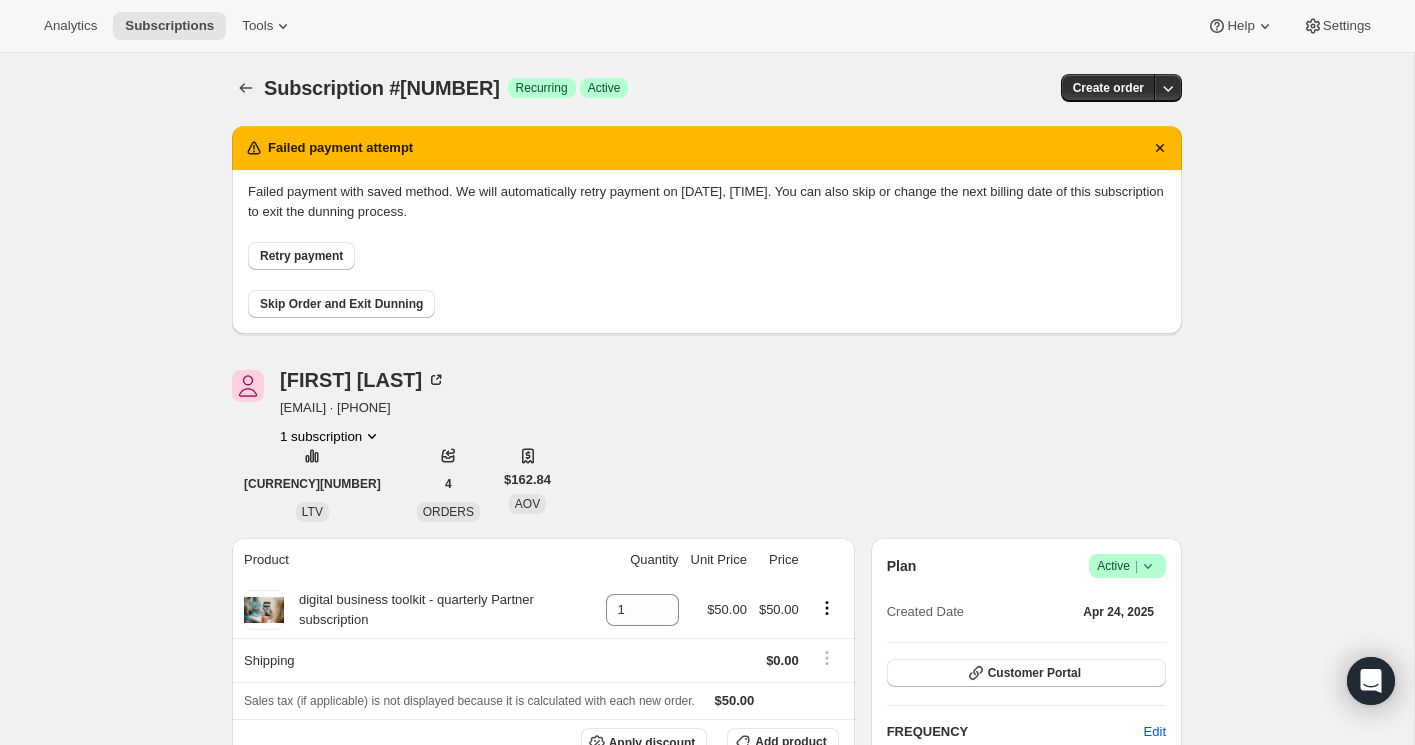 scroll, scrollTop: 0, scrollLeft: 0, axis: both 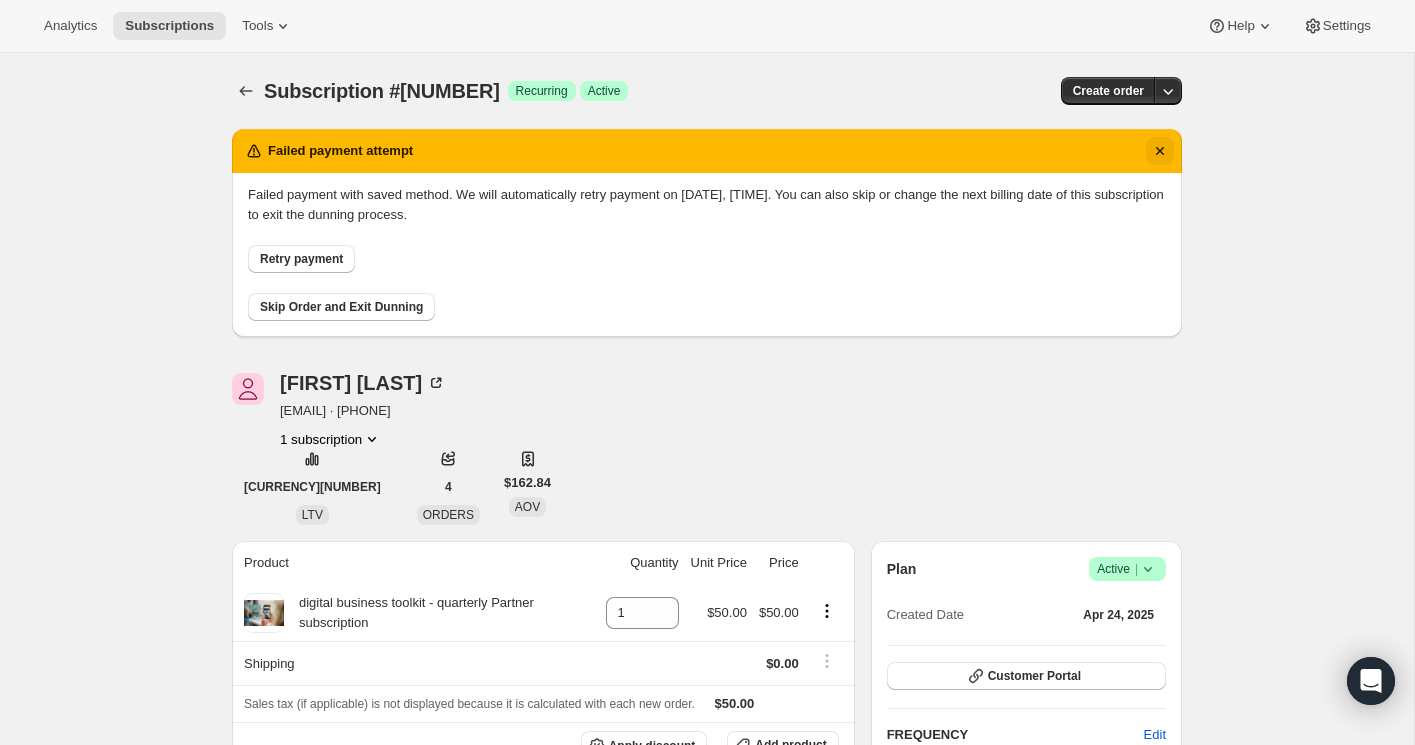 click 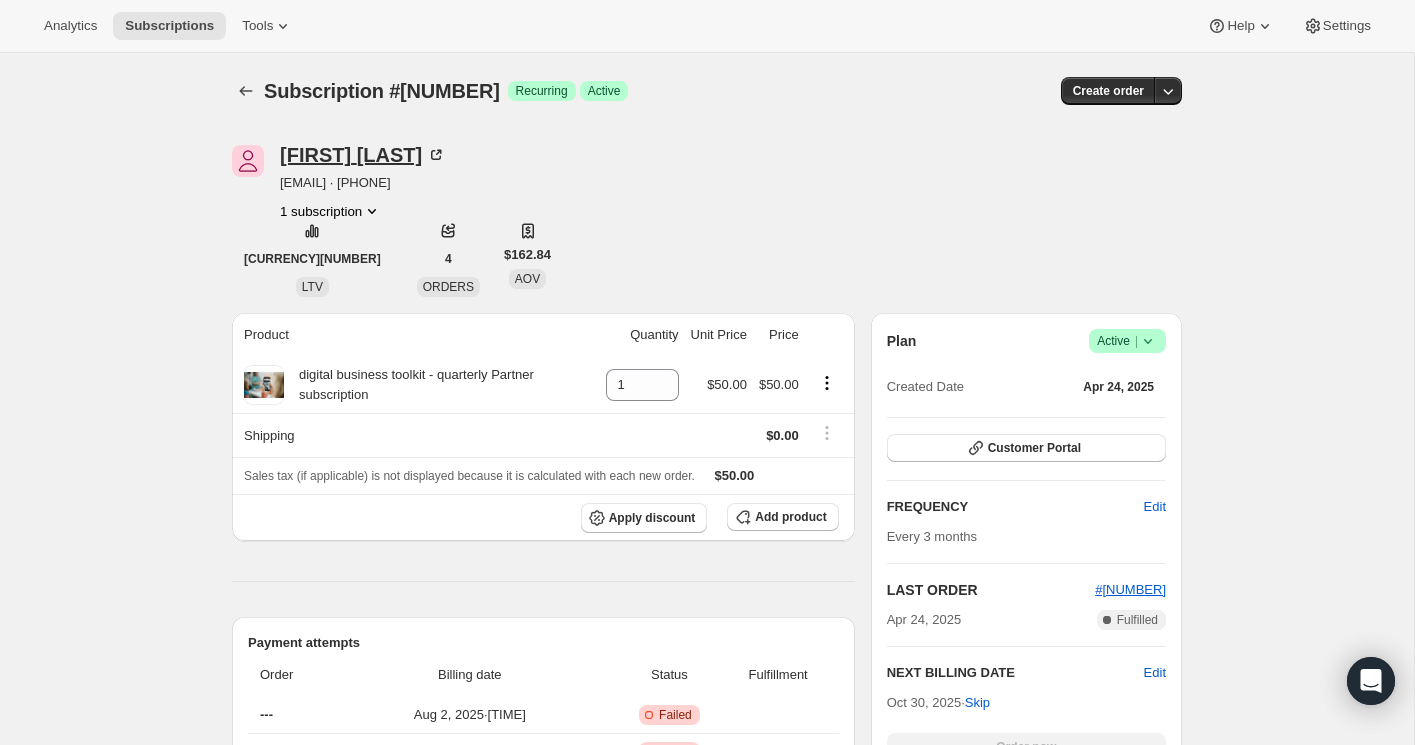 click on "Elizabeth   Roberts" at bounding box center [363, 155] 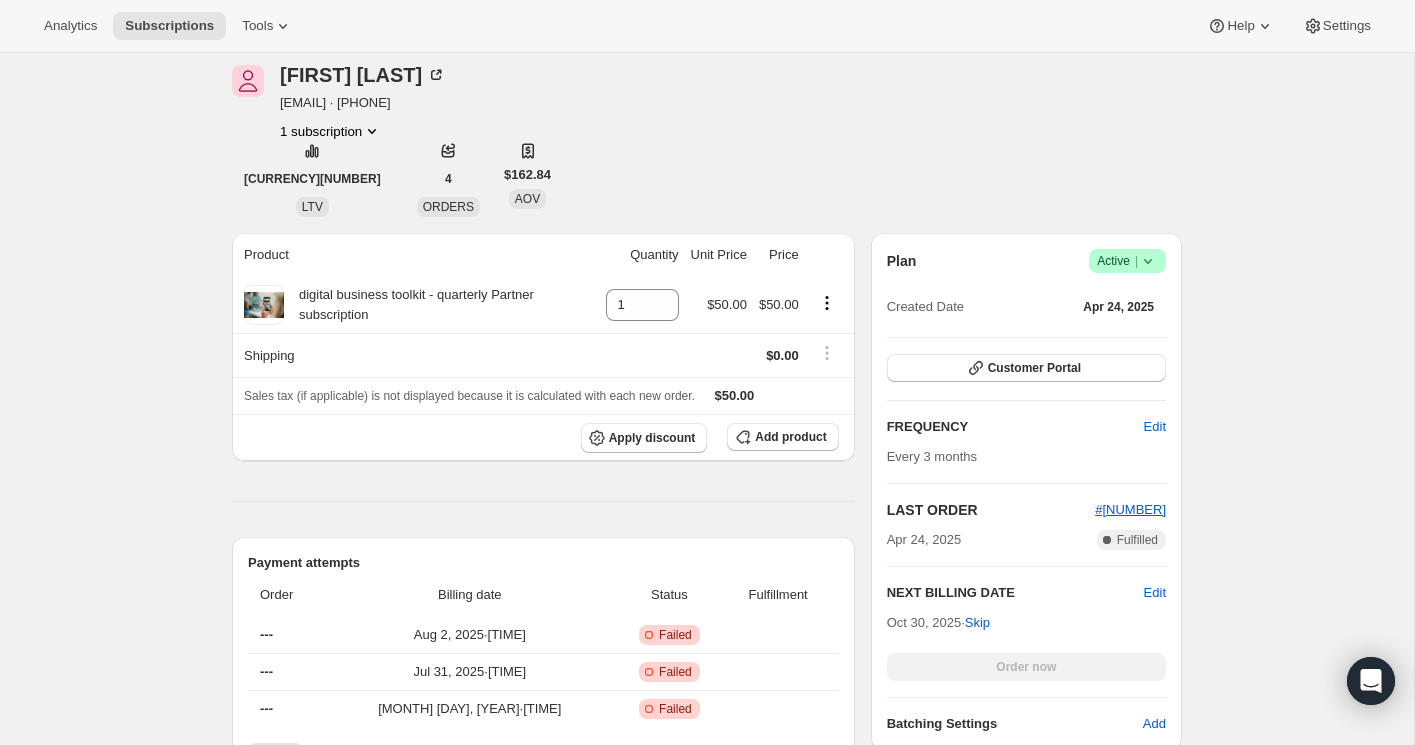 scroll, scrollTop: 0, scrollLeft: 0, axis: both 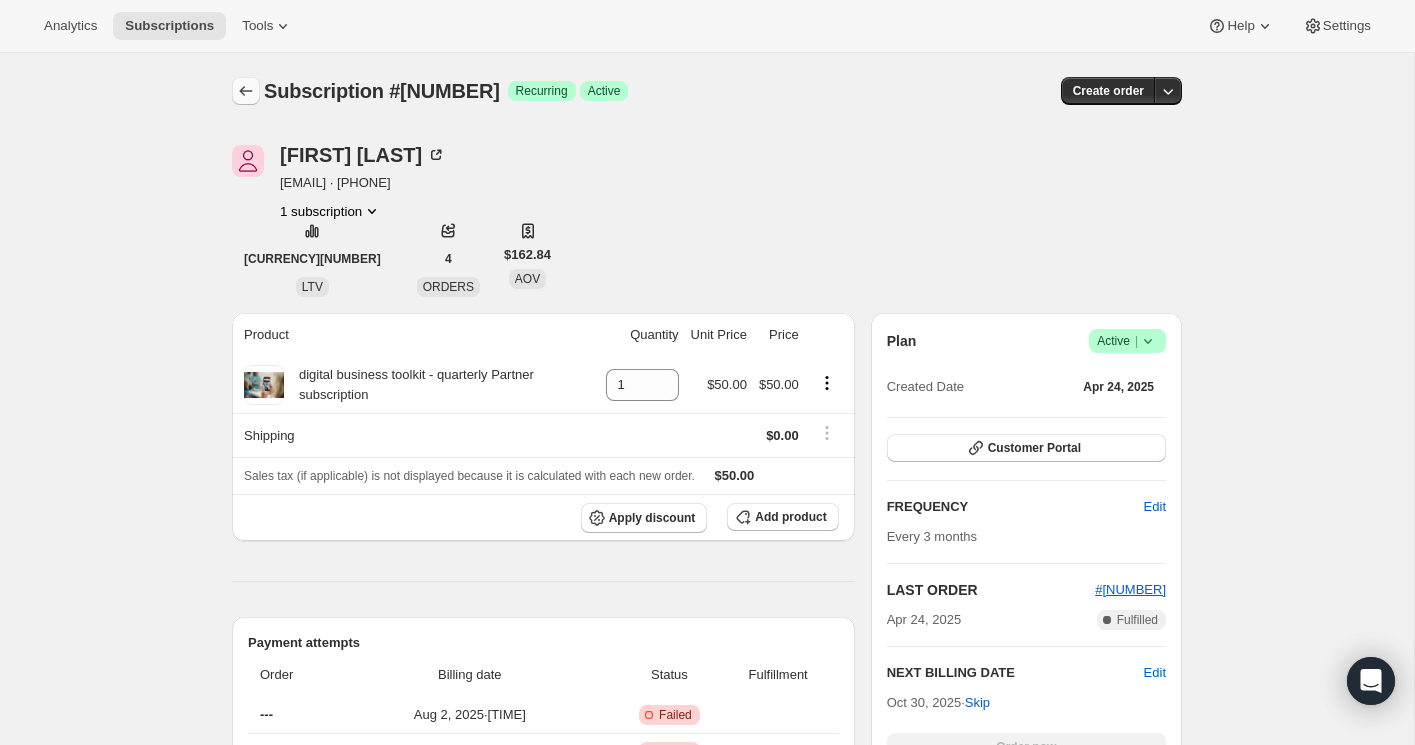click 